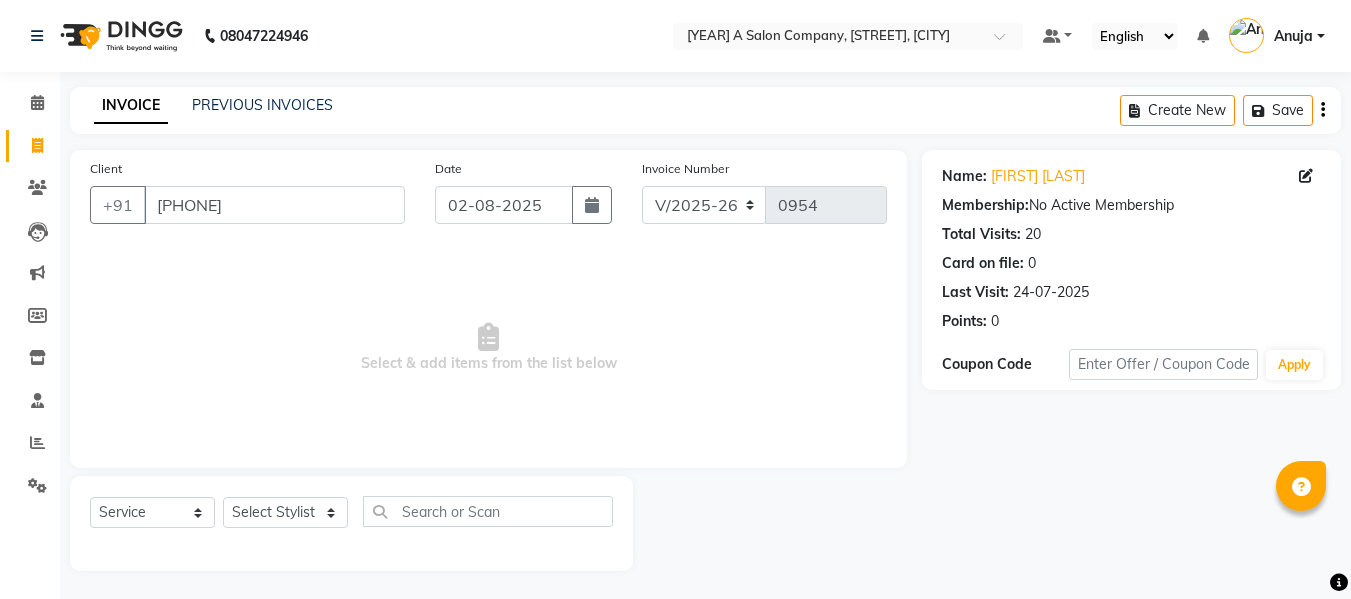select on "4955" 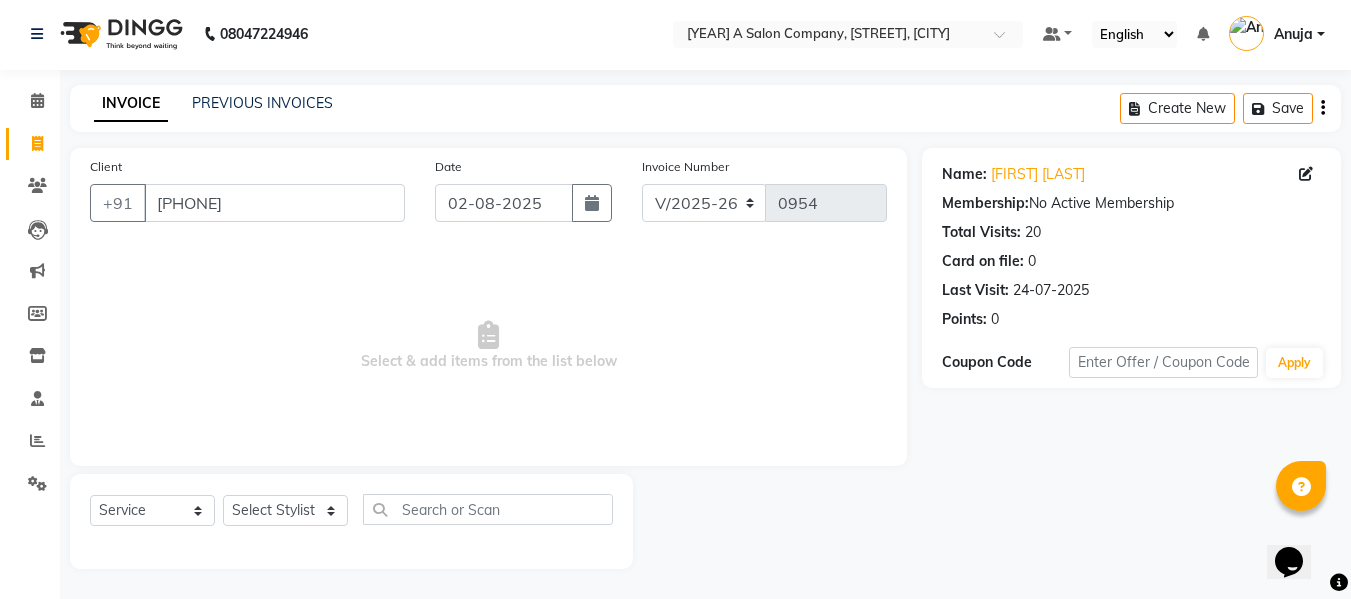 scroll, scrollTop: 0, scrollLeft: 0, axis: both 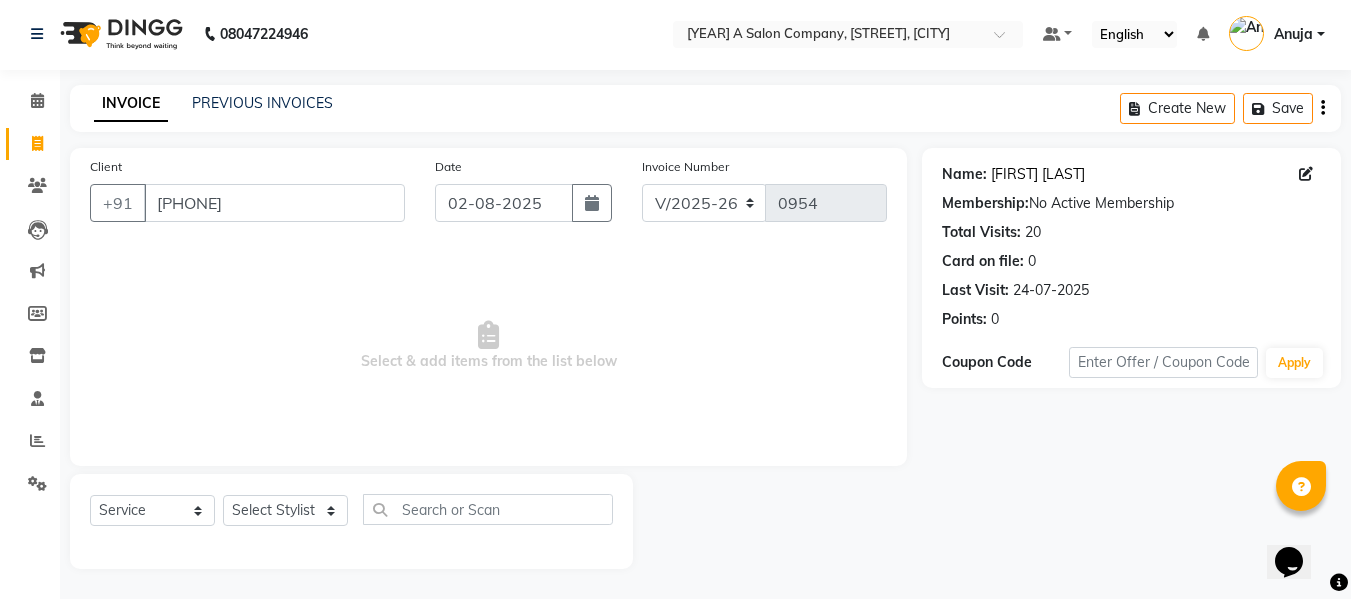 click on "[FIRST] [LAST]" 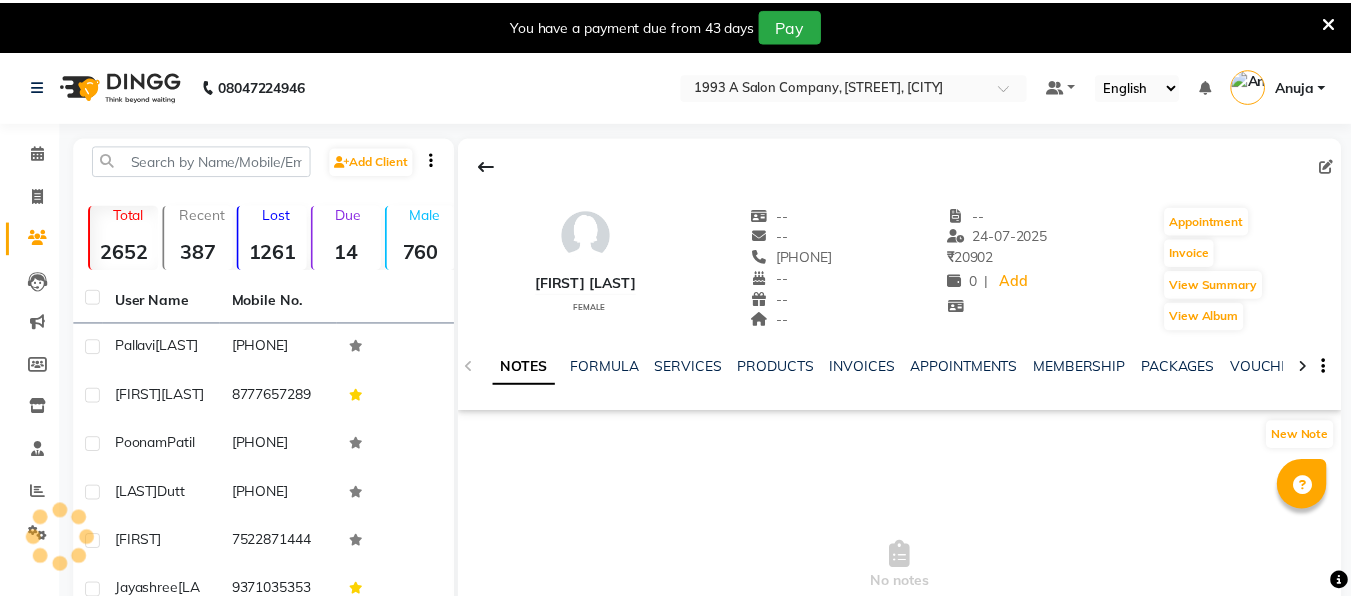 scroll, scrollTop: 0, scrollLeft: 0, axis: both 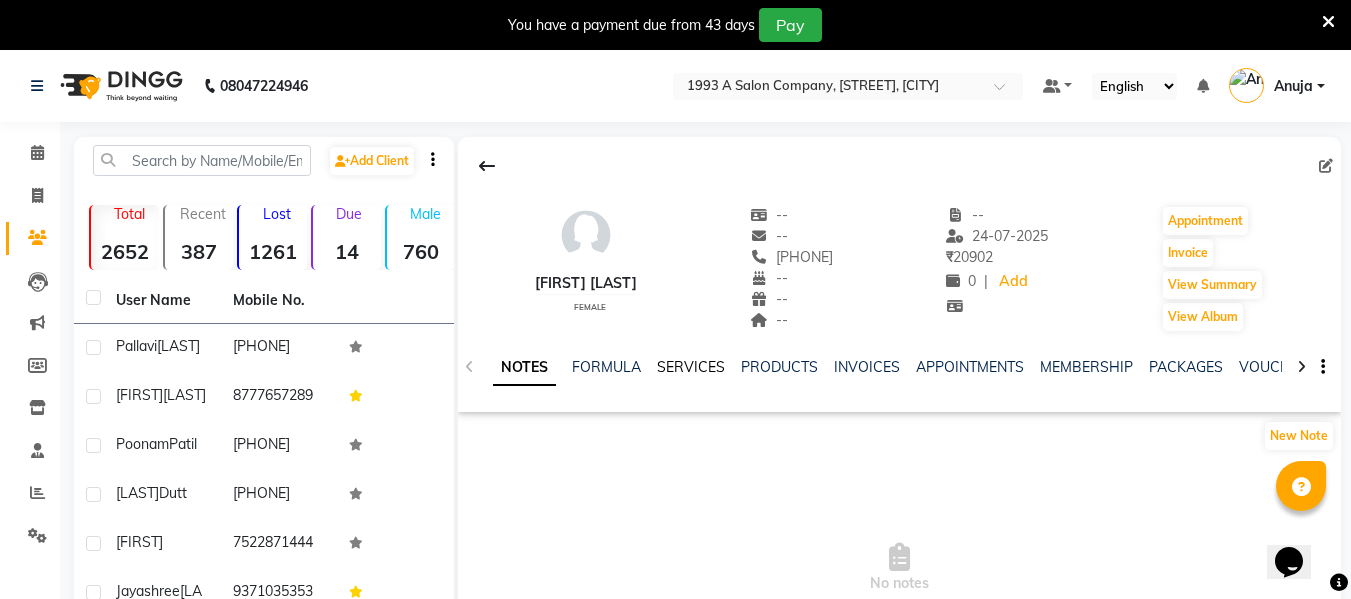 click on "SERVICES" 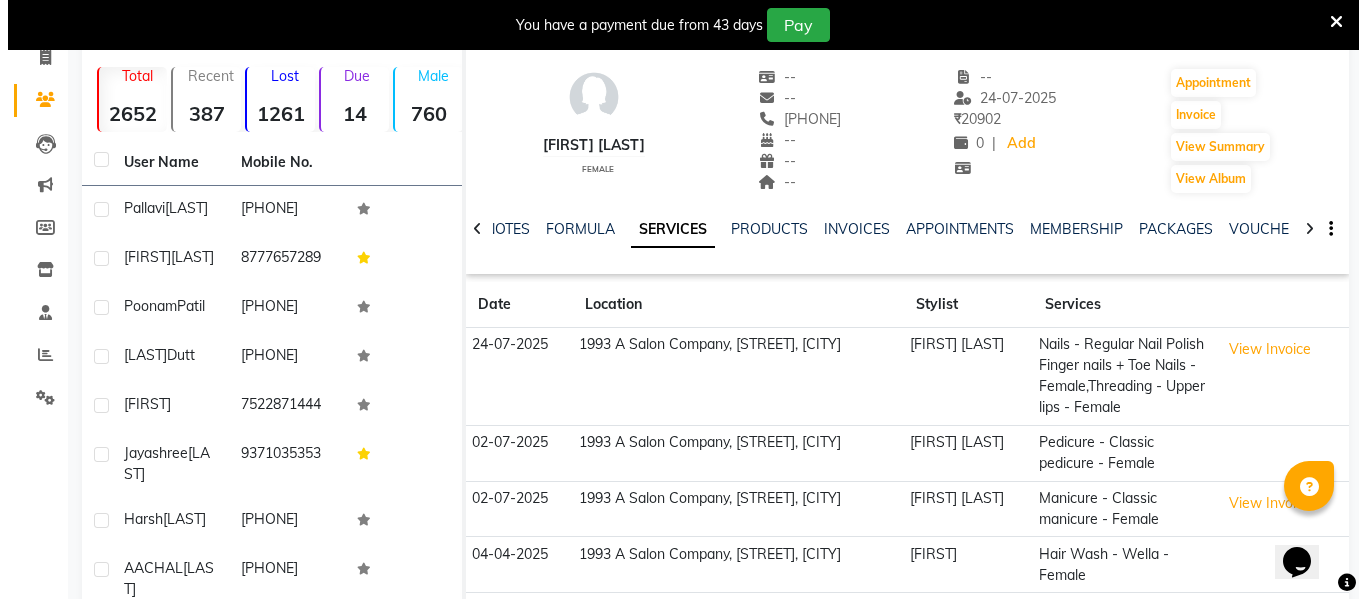 scroll, scrollTop: 200, scrollLeft: 0, axis: vertical 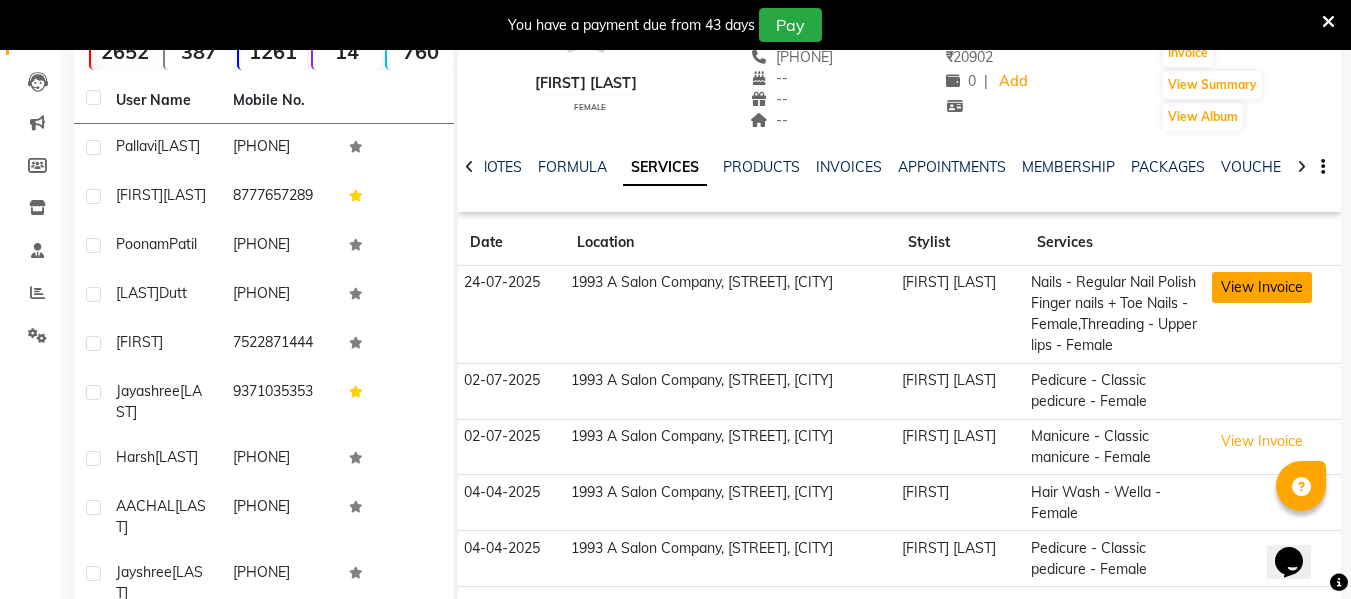 click on "View Invoice" 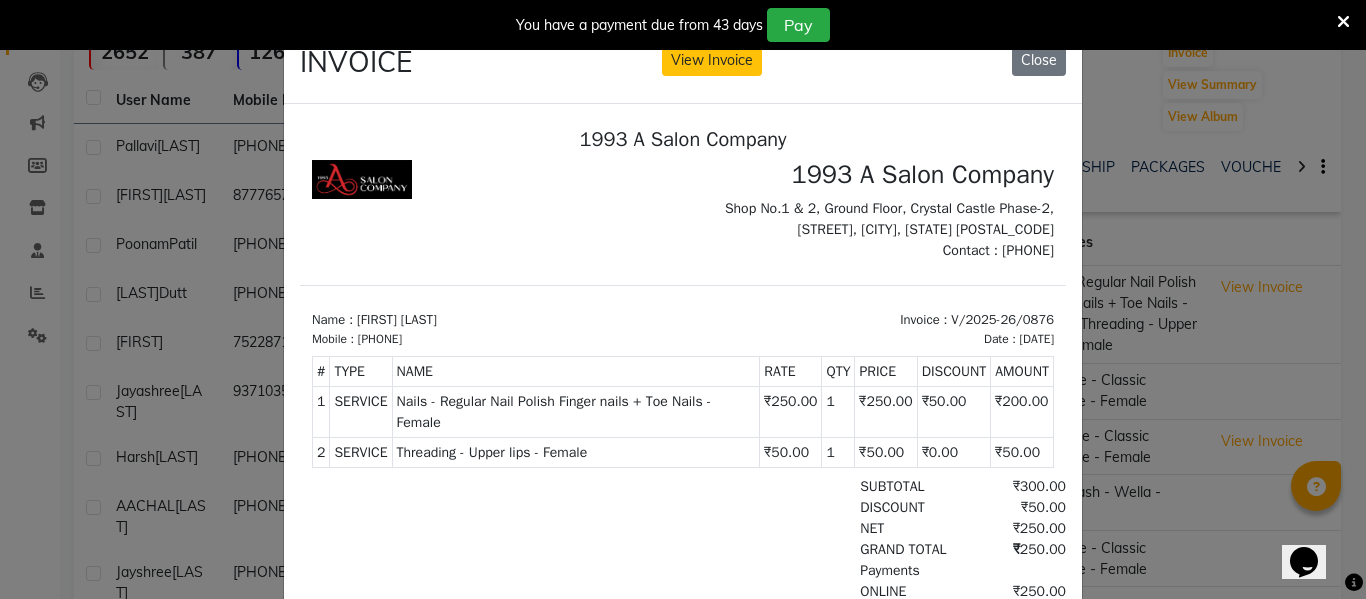 scroll, scrollTop: 16, scrollLeft: 0, axis: vertical 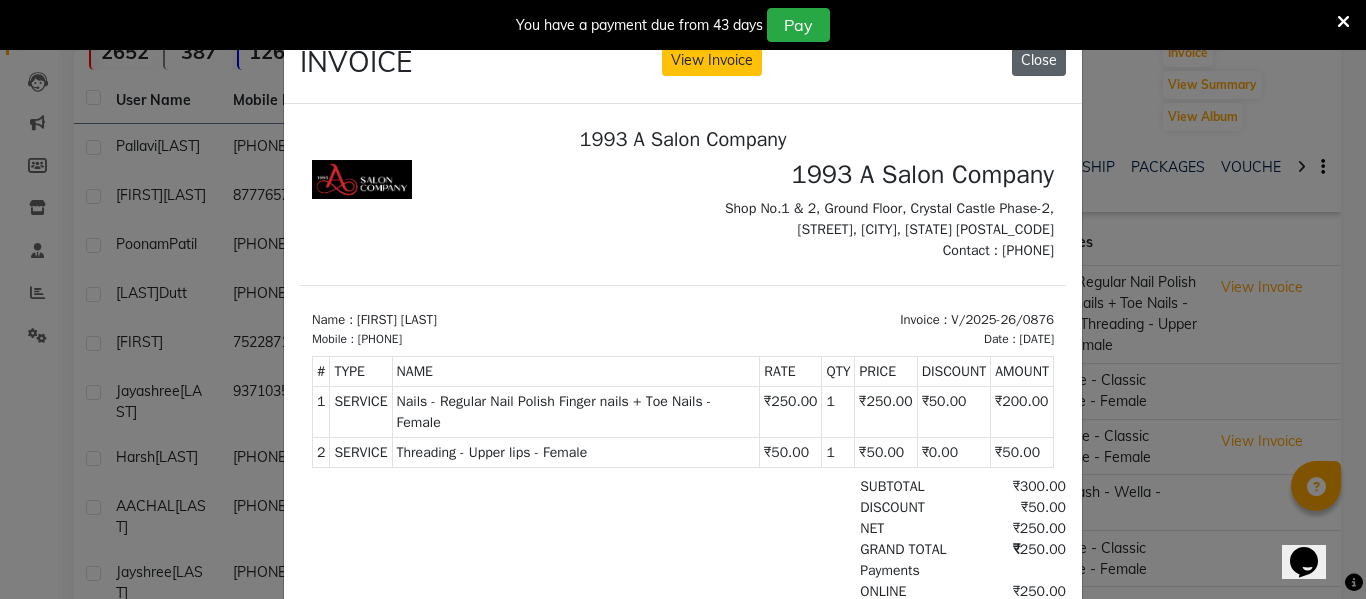 click on "Close" 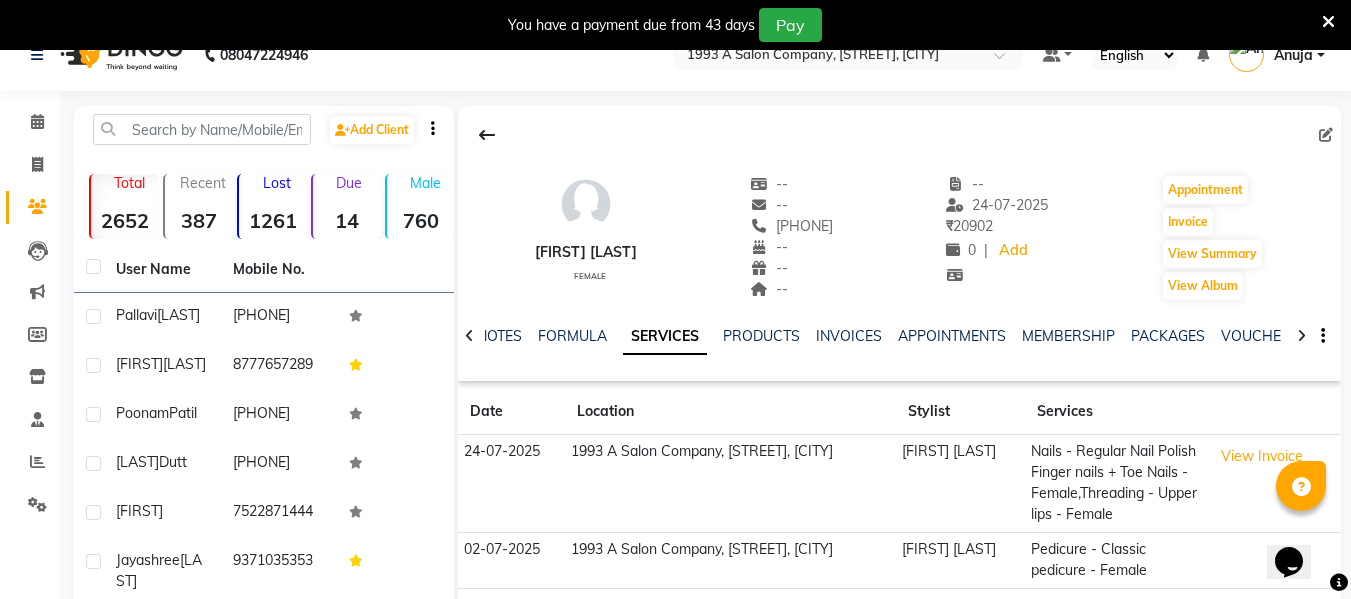 scroll, scrollTop: 0, scrollLeft: 0, axis: both 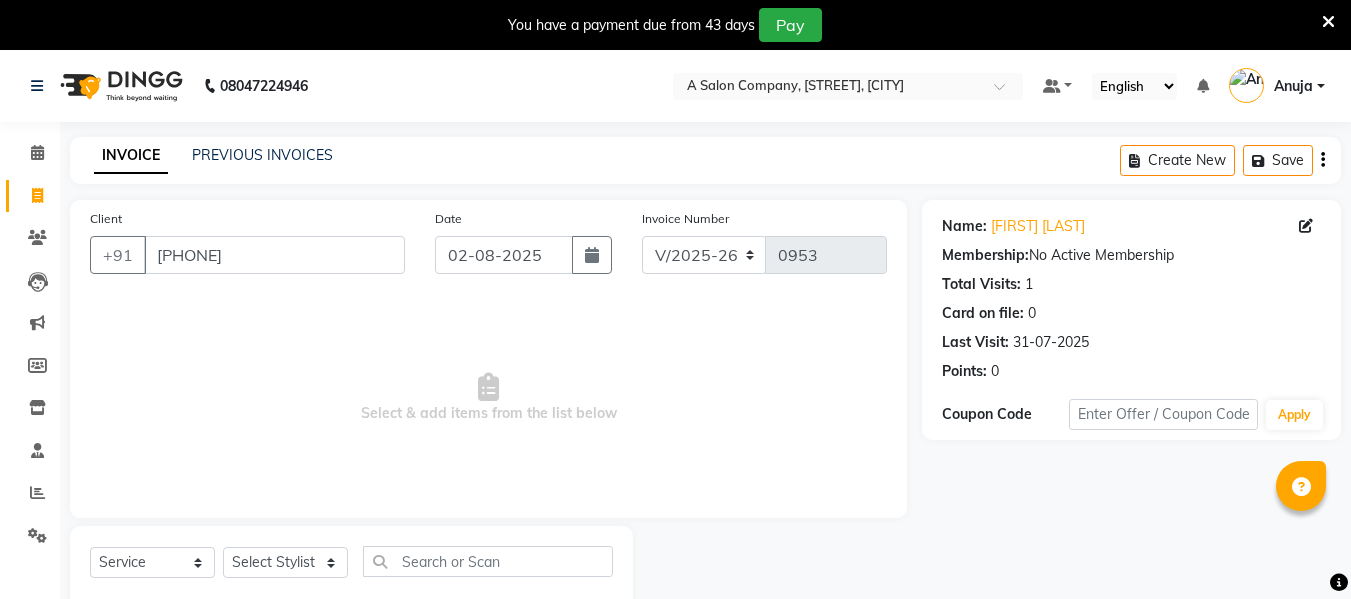 select on "4955" 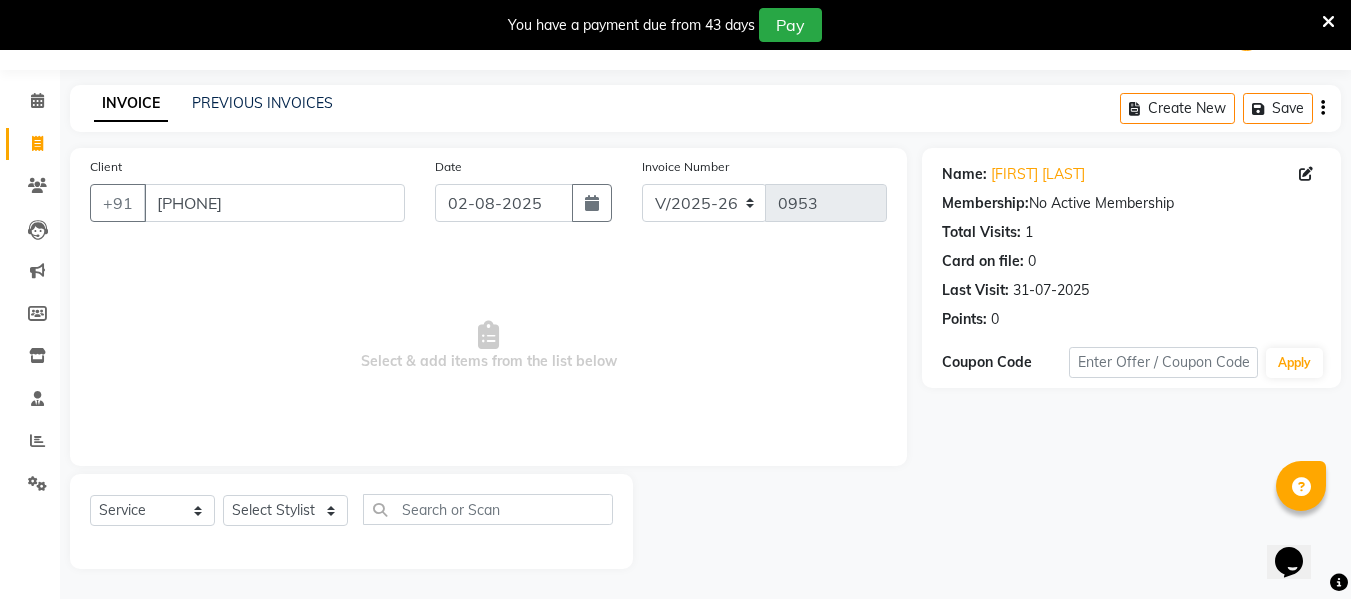 scroll, scrollTop: 0, scrollLeft: 0, axis: both 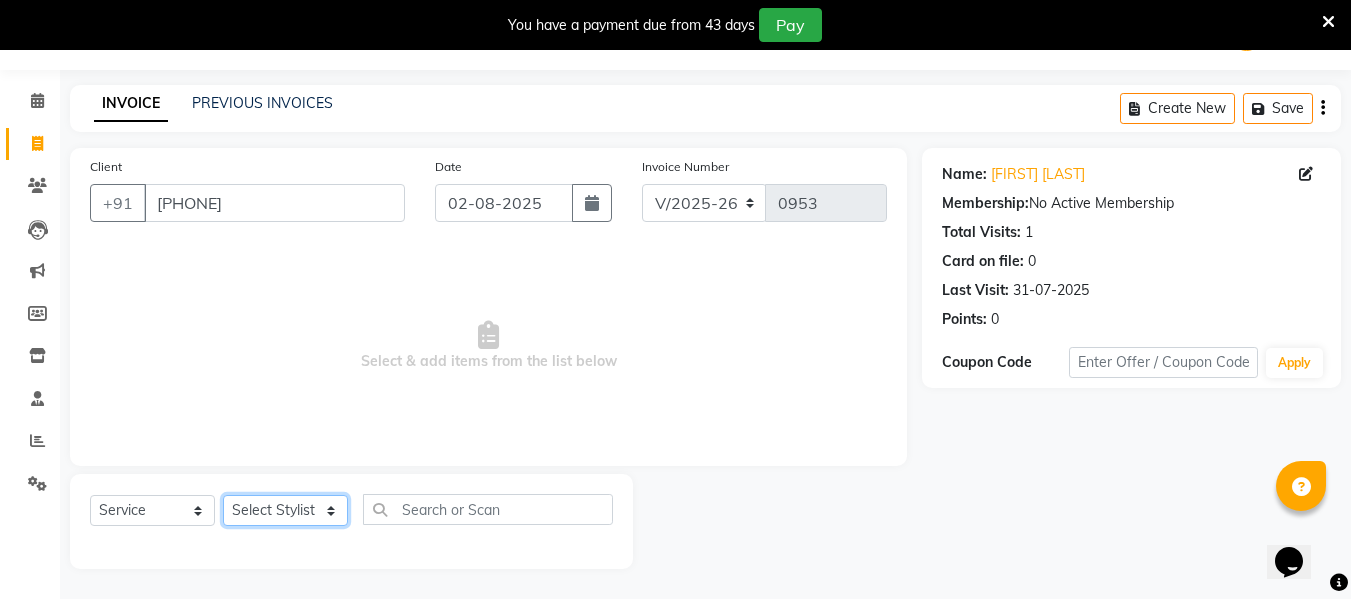 click on "Select Stylist Anuja Chetan Ambekar Mayur omkar  Pallavi Wali Rakhi Mandal  Shanti Palkonda Training Department" 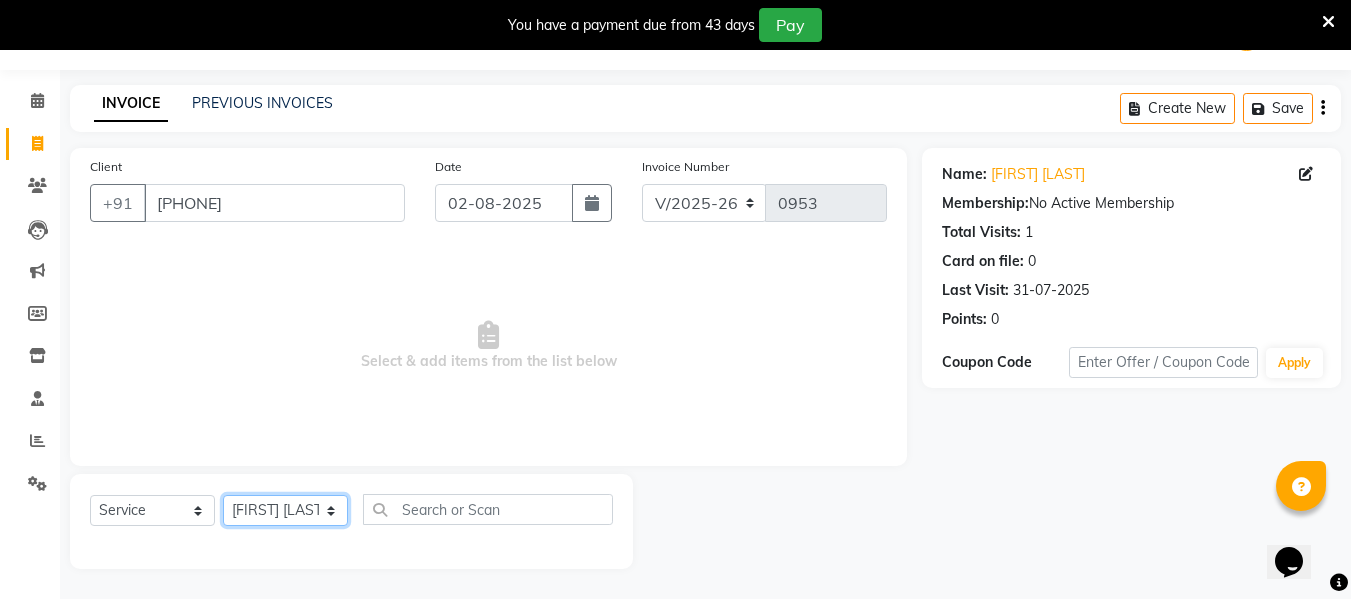 click on "Select Stylist Anuja Chetan Ambekar Mayur omkar  Pallavi Wali Rakhi Mandal  Shanti Palkonda Training Department" 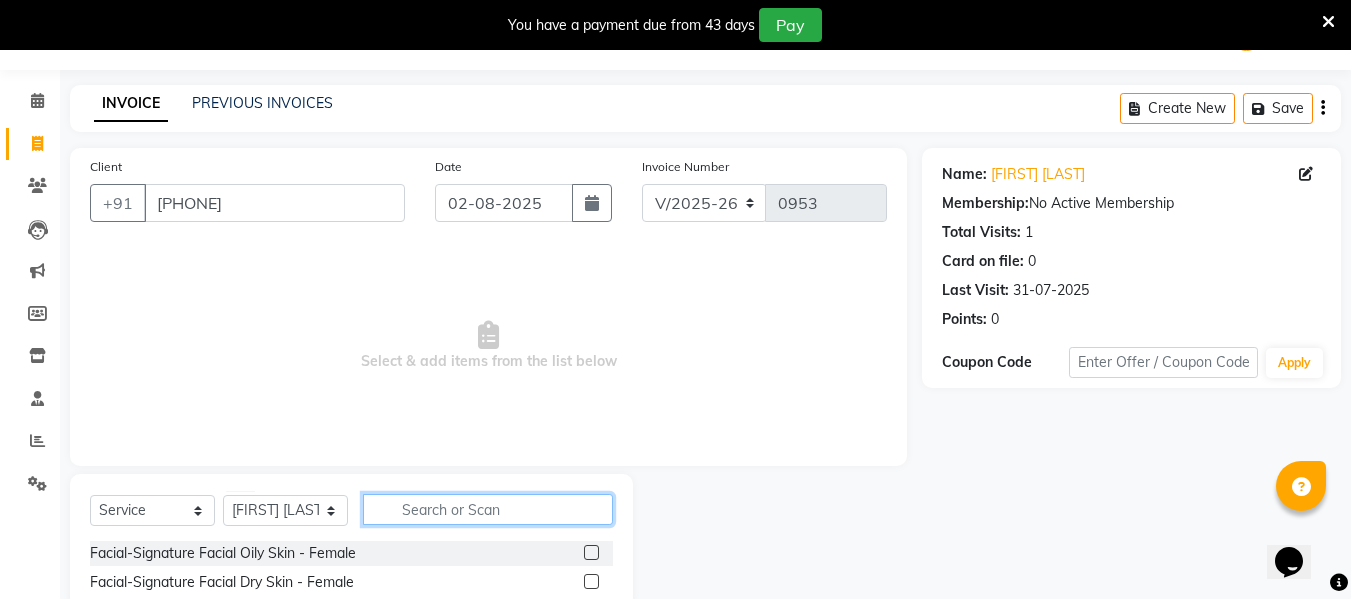 click 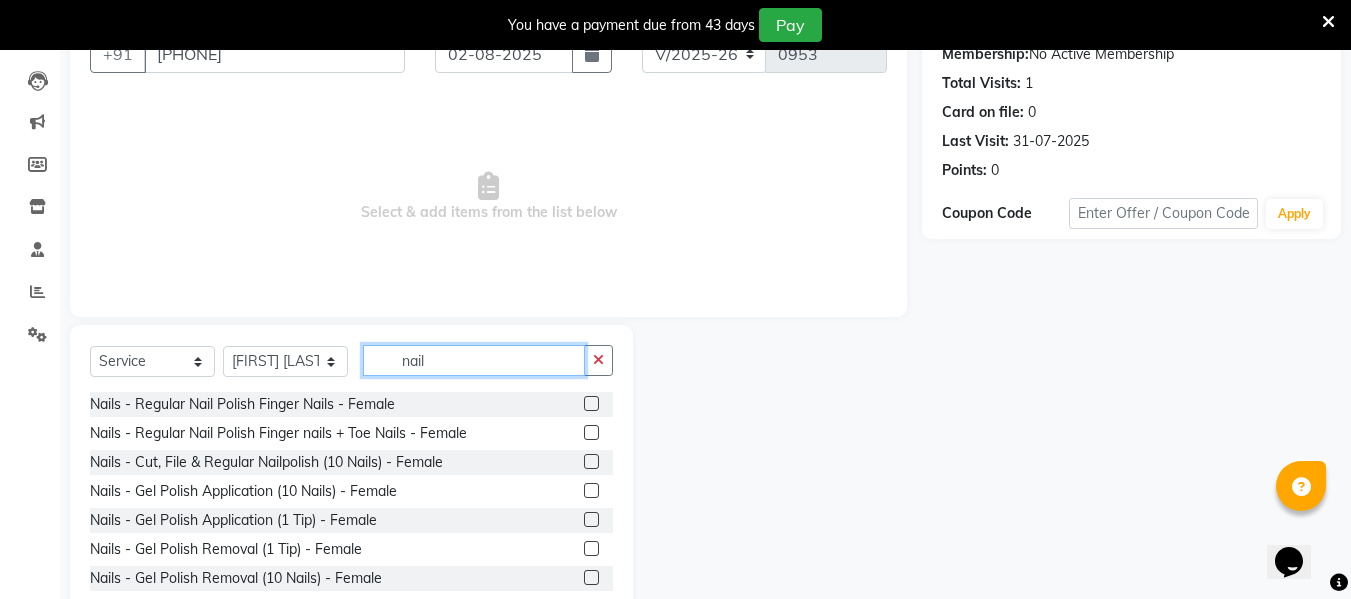 scroll, scrollTop: 252, scrollLeft: 0, axis: vertical 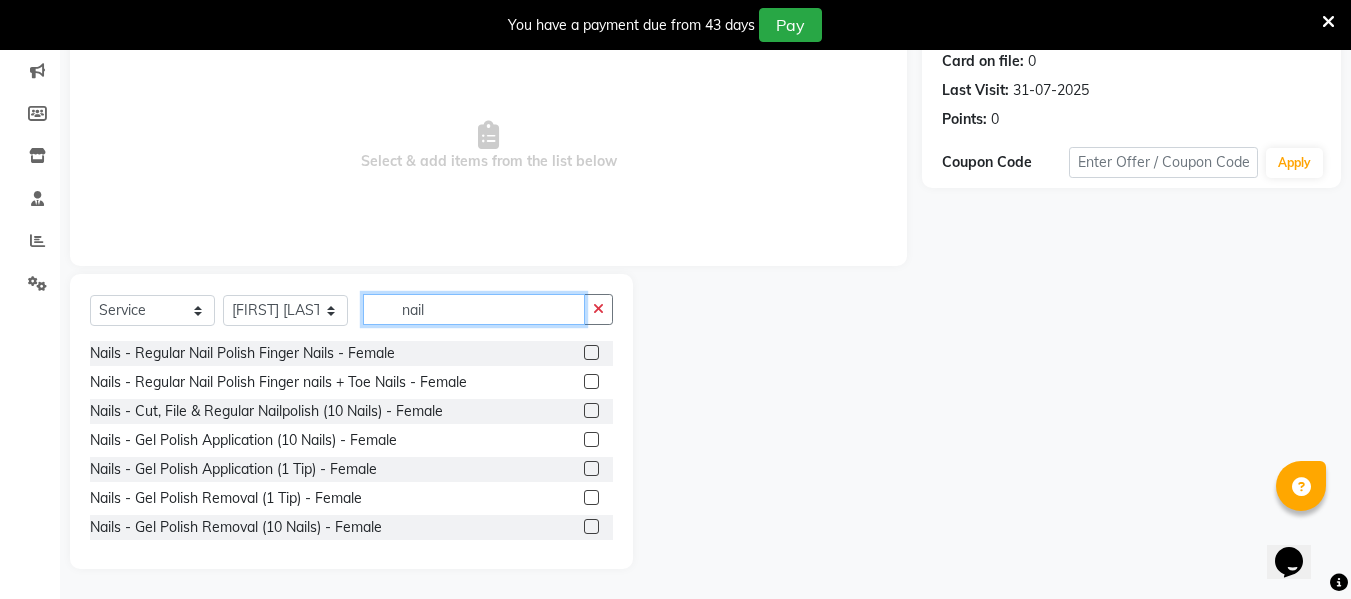 type on "nail" 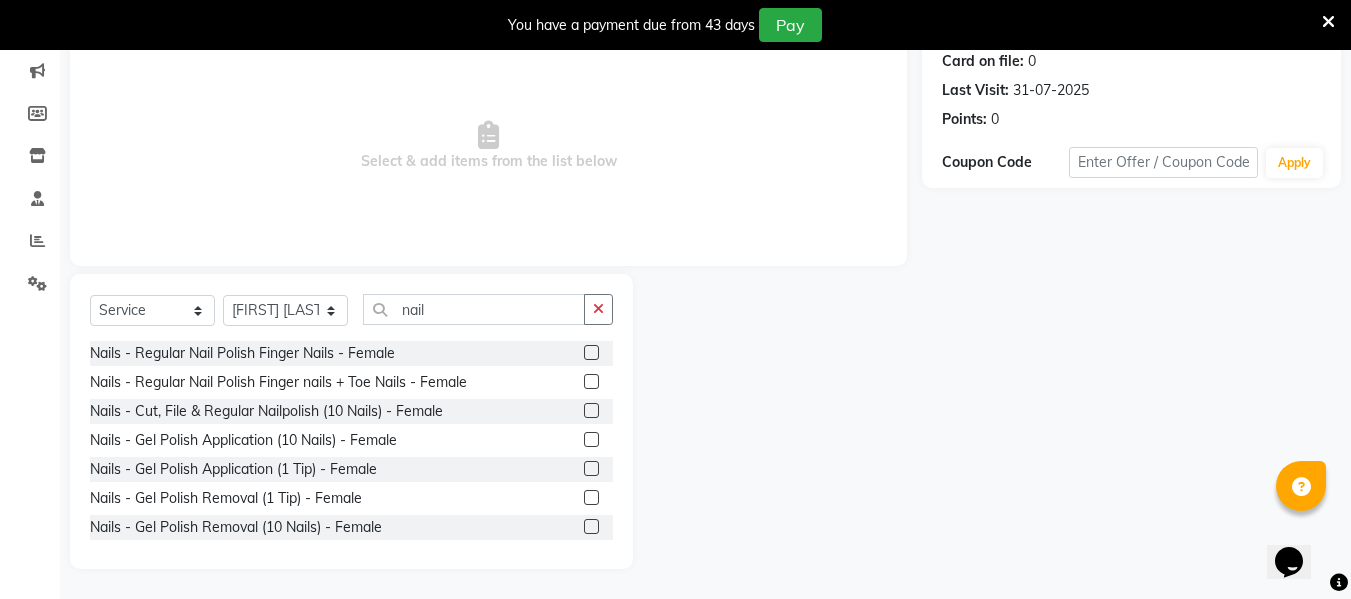 click 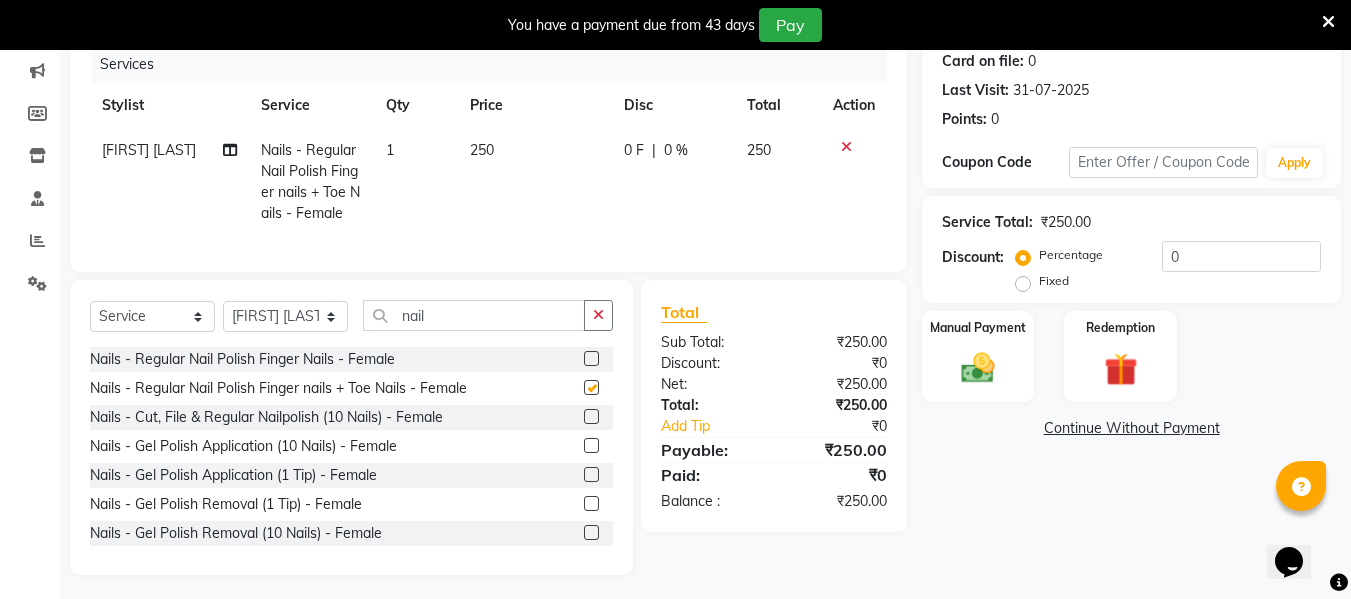 checkbox on "false" 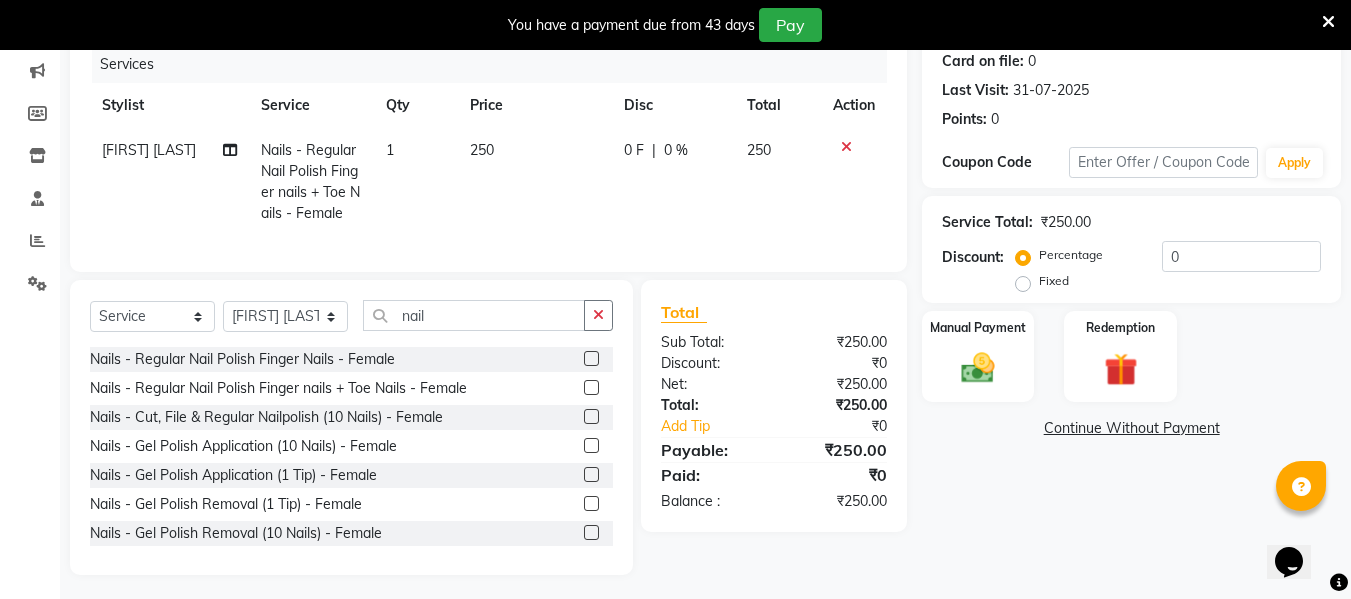 click 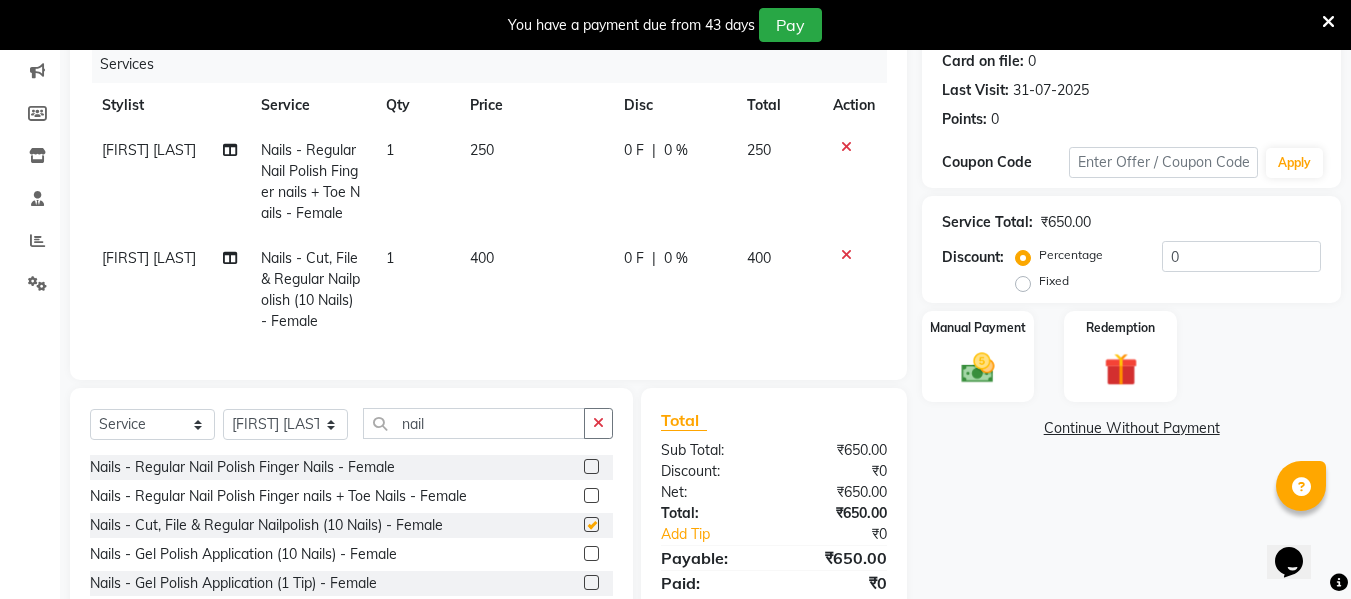 checkbox on "false" 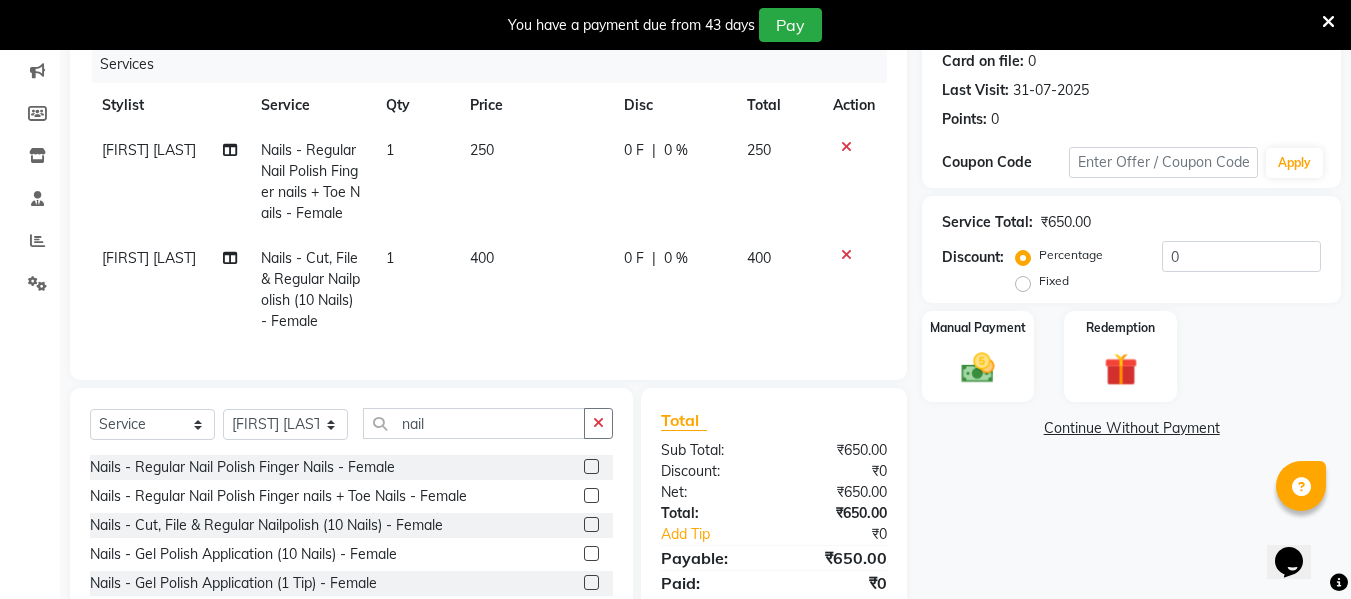 click 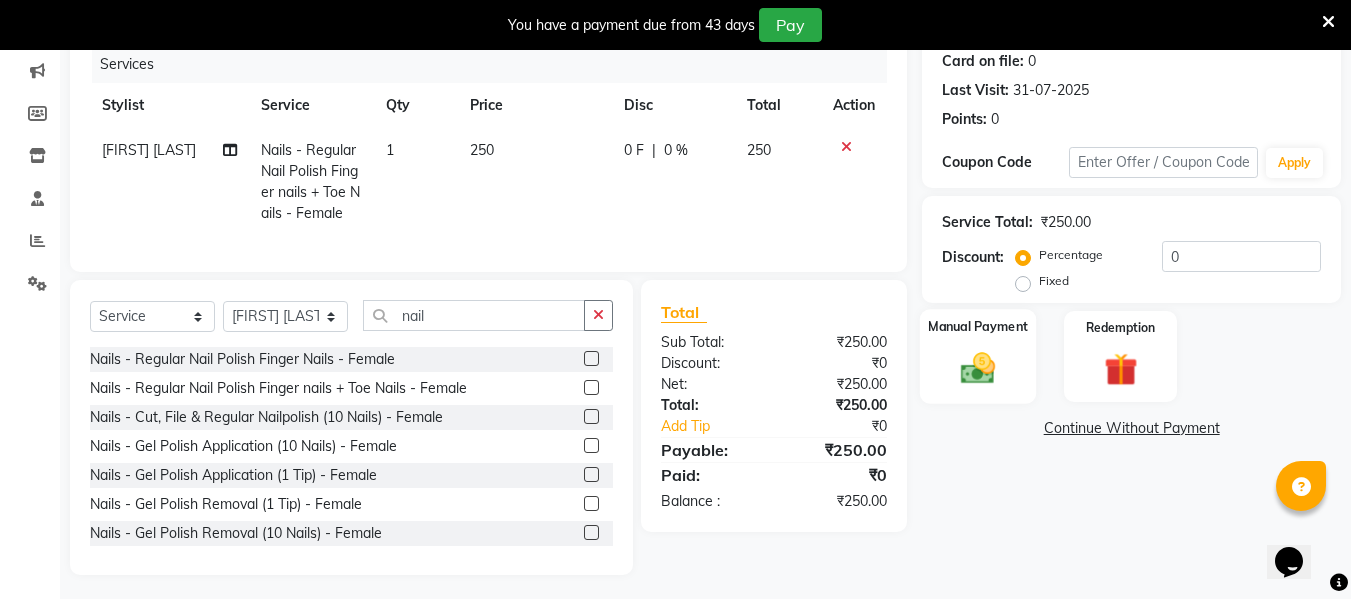 click on "Manual Payment" 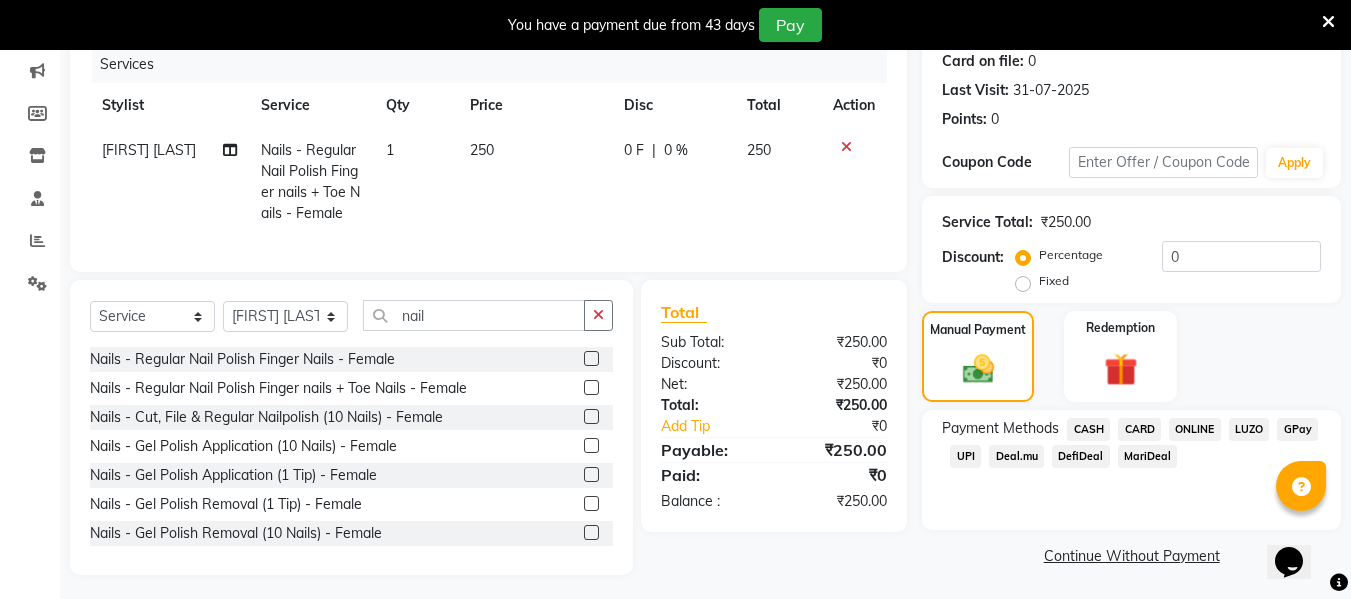 click on "ONLINE" 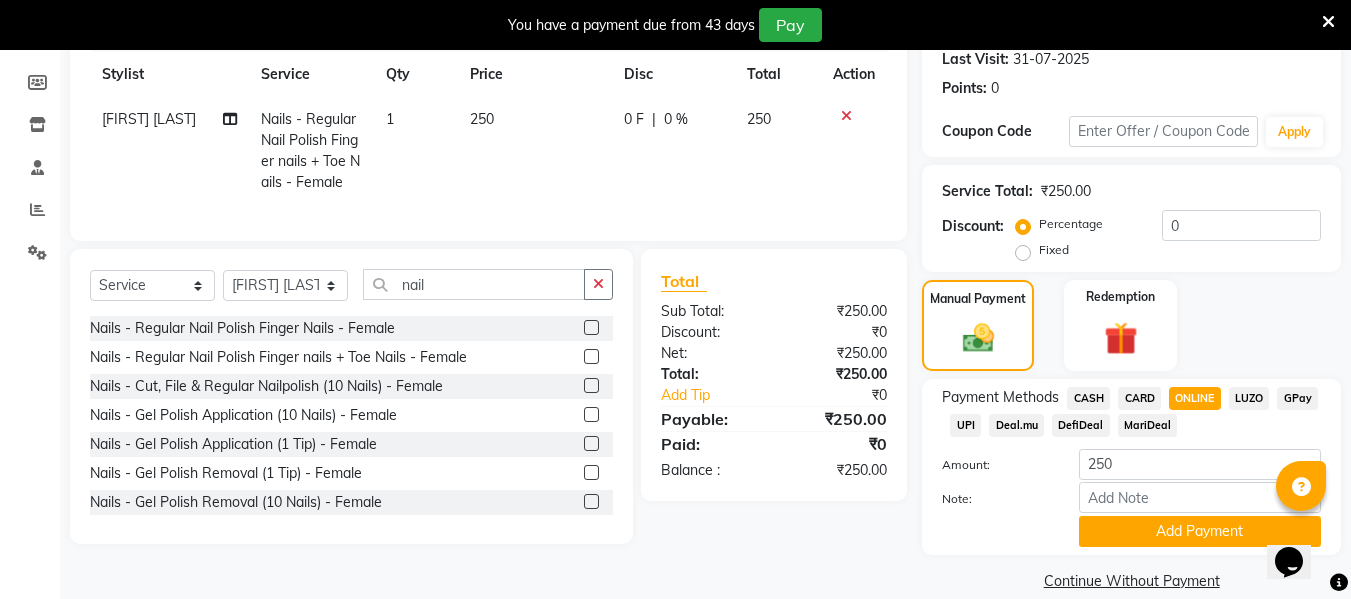 scroll, scrollTop: 310, scrollLeft: 0, axis: vertical 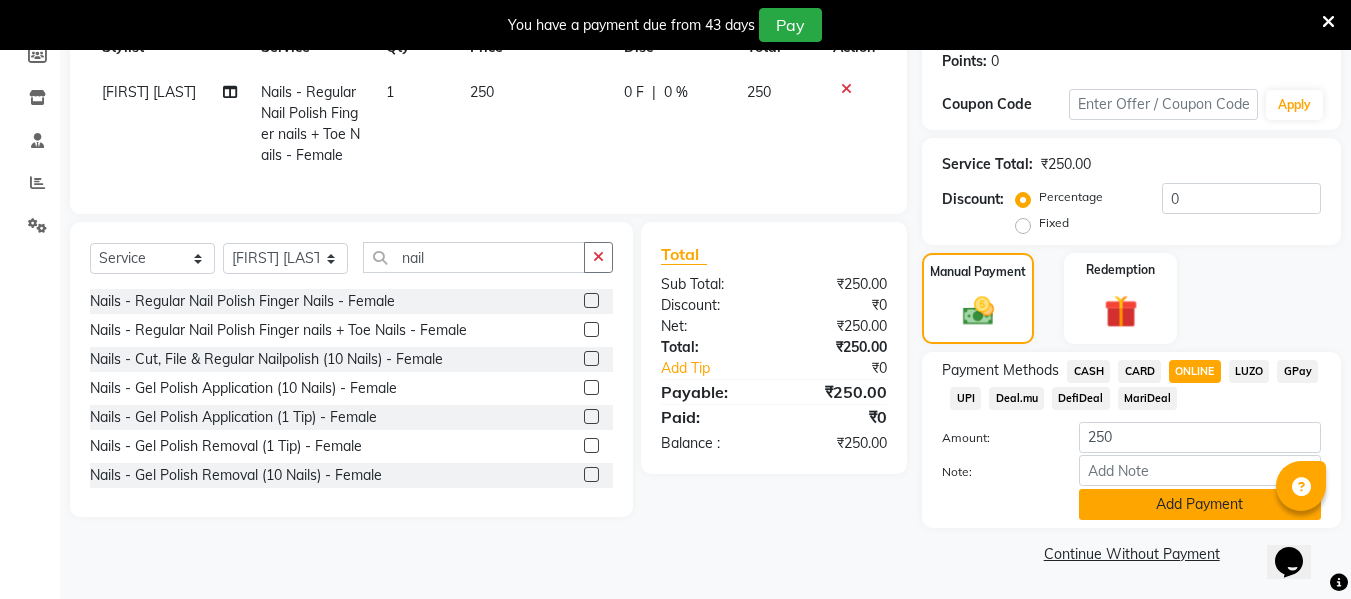click on "Add Payment" 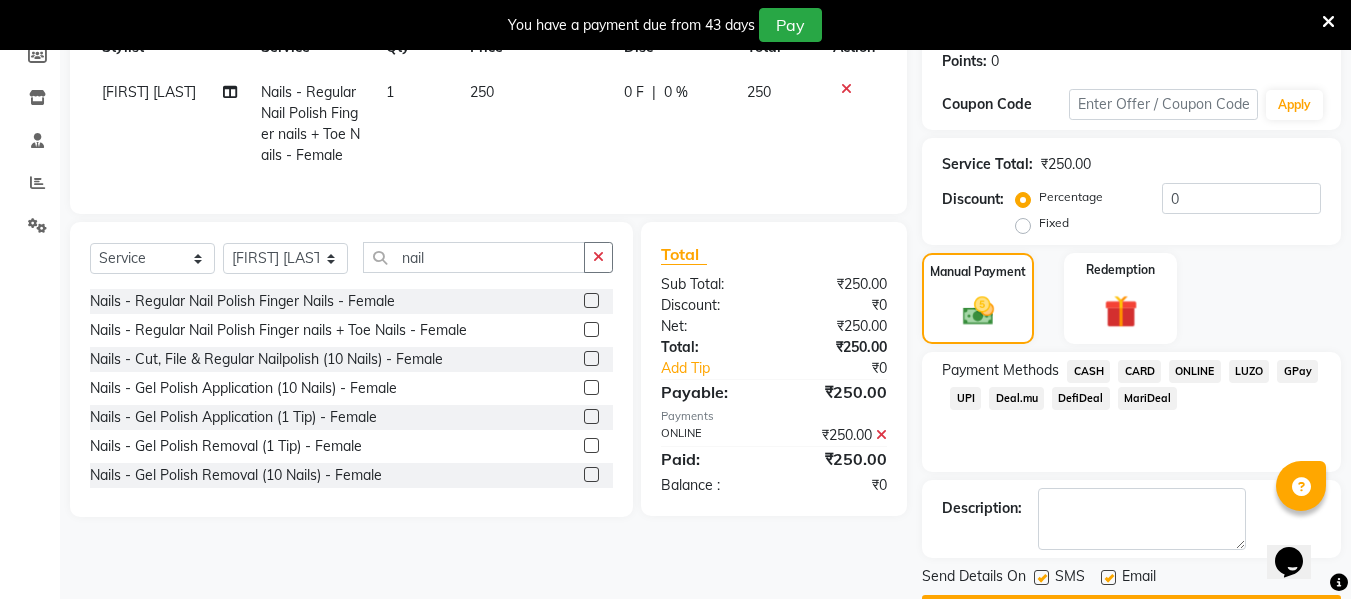scroll, scrollTop: 367, scrollLeft: 0, axis: vertical 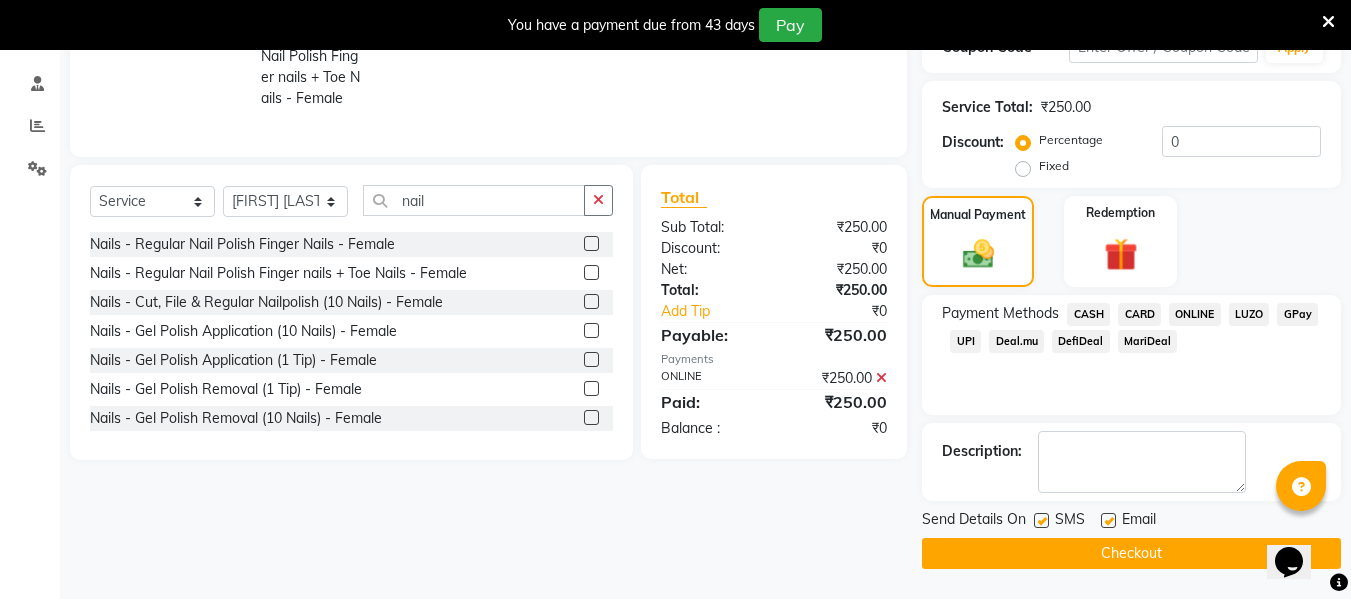 drag, startPoint x: 1046, startPoint y: 518, endPoint x: 1115, endPoint y: 516, distance: 69.02898 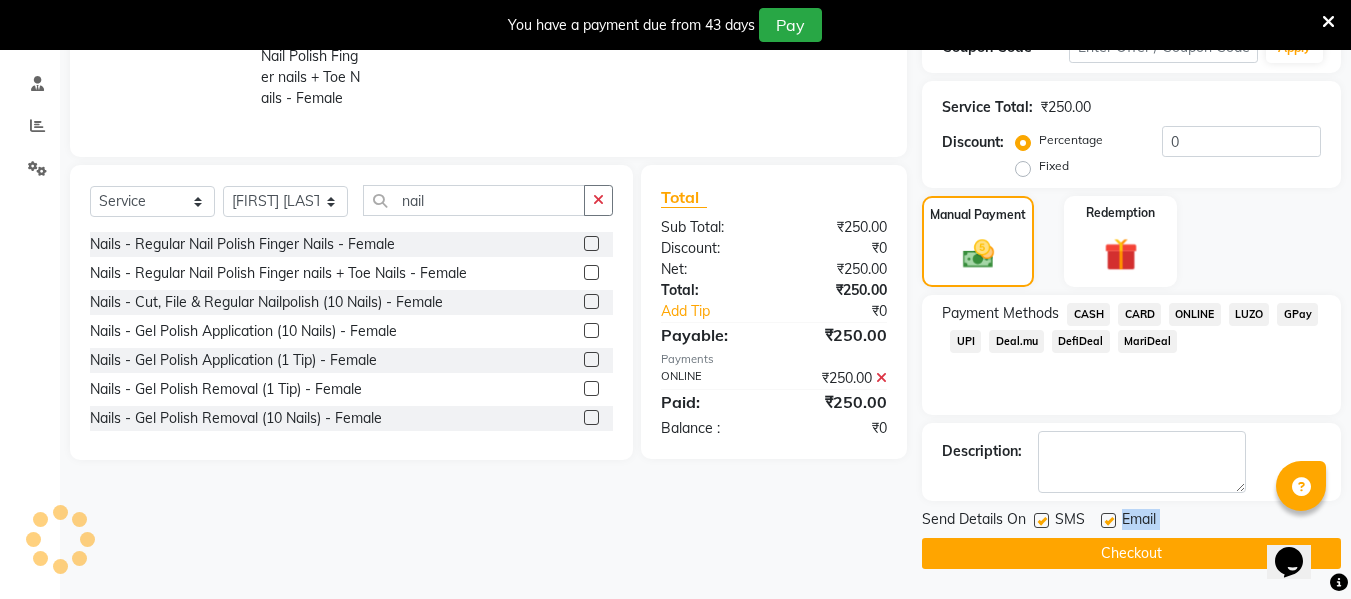 drag, startPoint x: 1108, startPoint y: 519, endPoint x: 1044, endPoint y: 552, distance: 72.00694 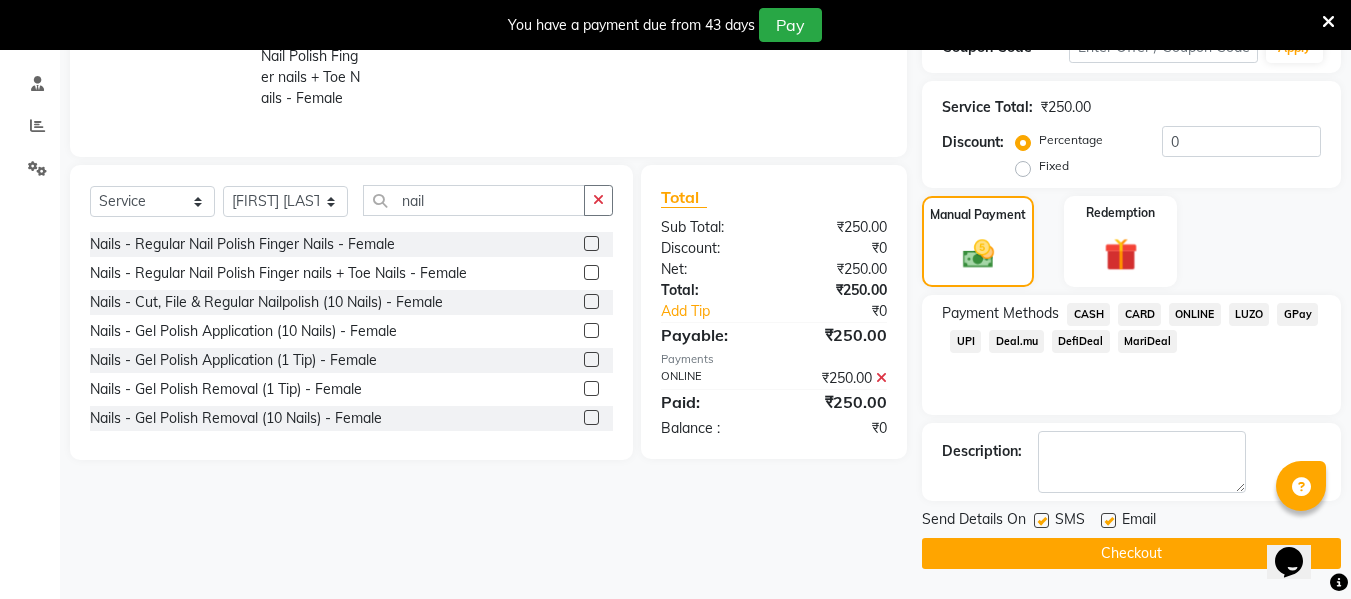 click 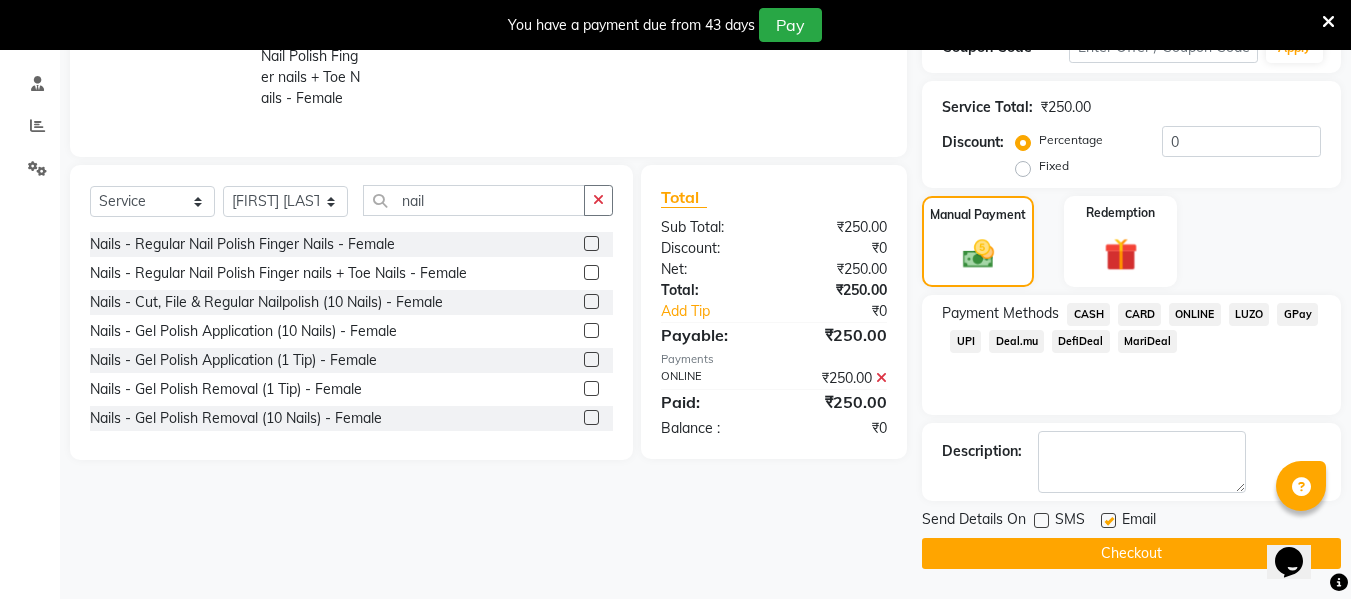 click 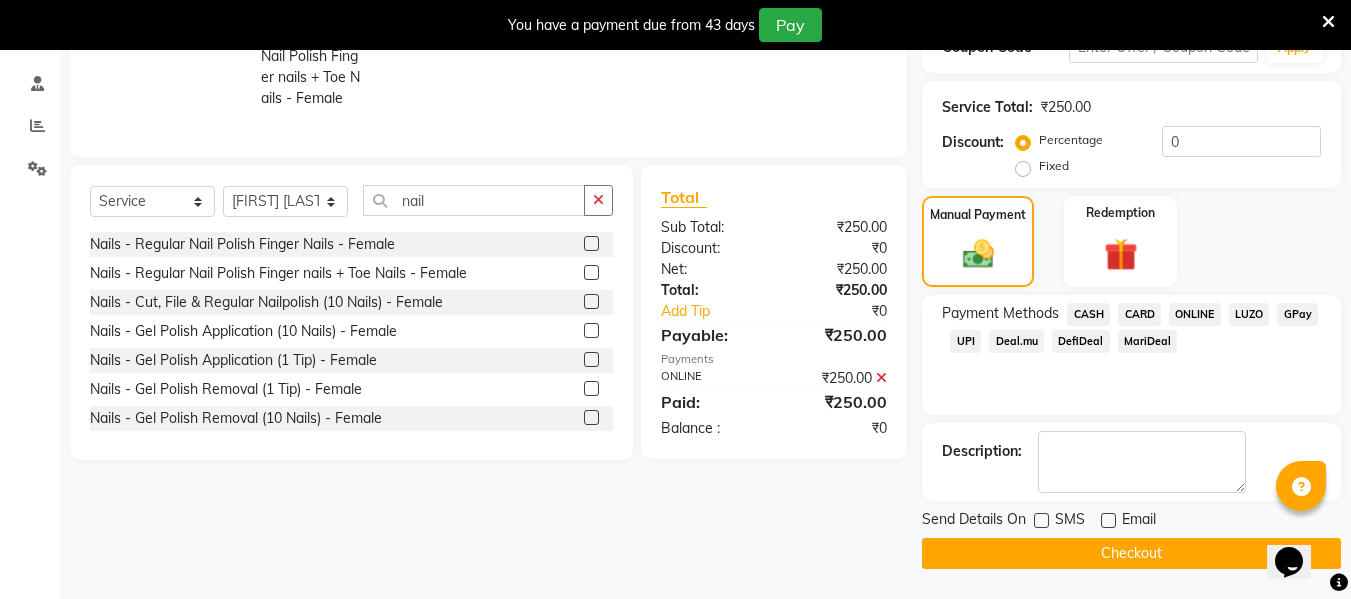 click on "Checkout" 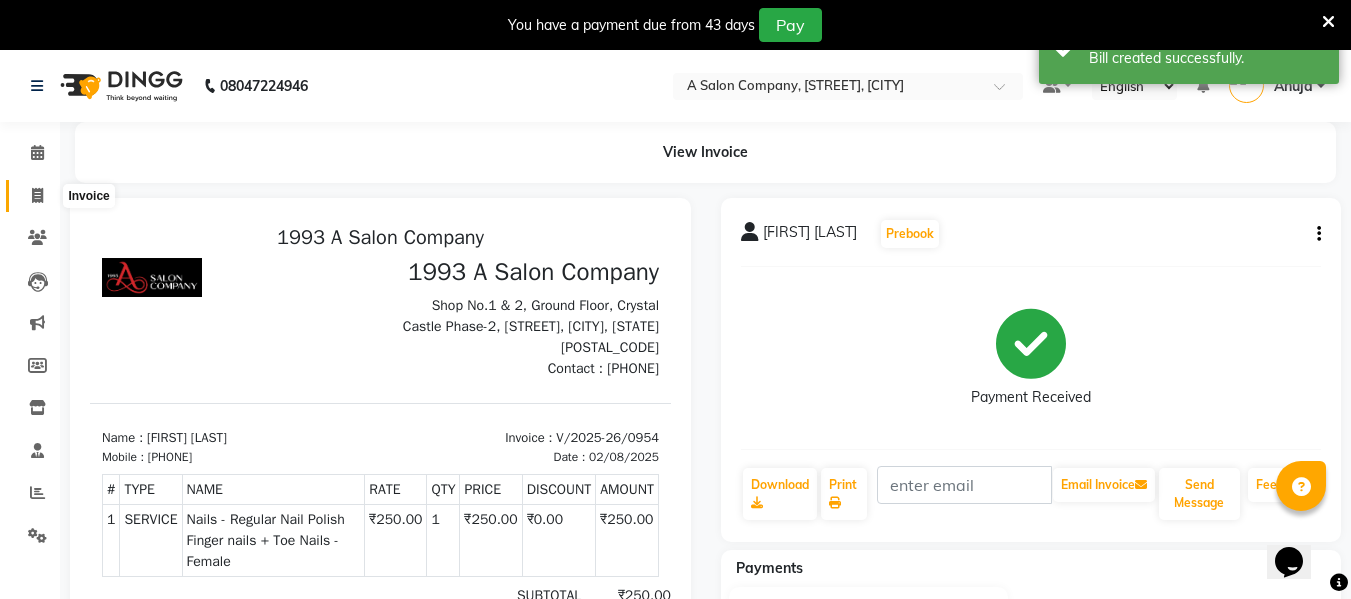 scroll, scrollTop: 0, scrollLeft: 0, axis: both 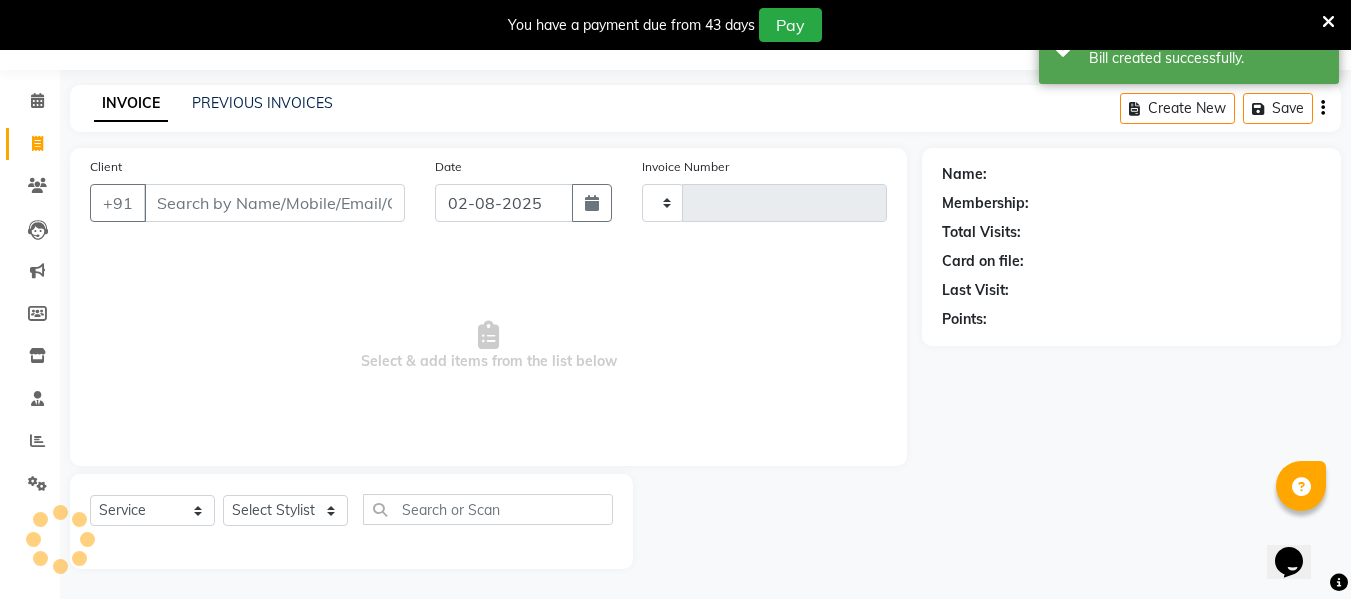 type on "0955" 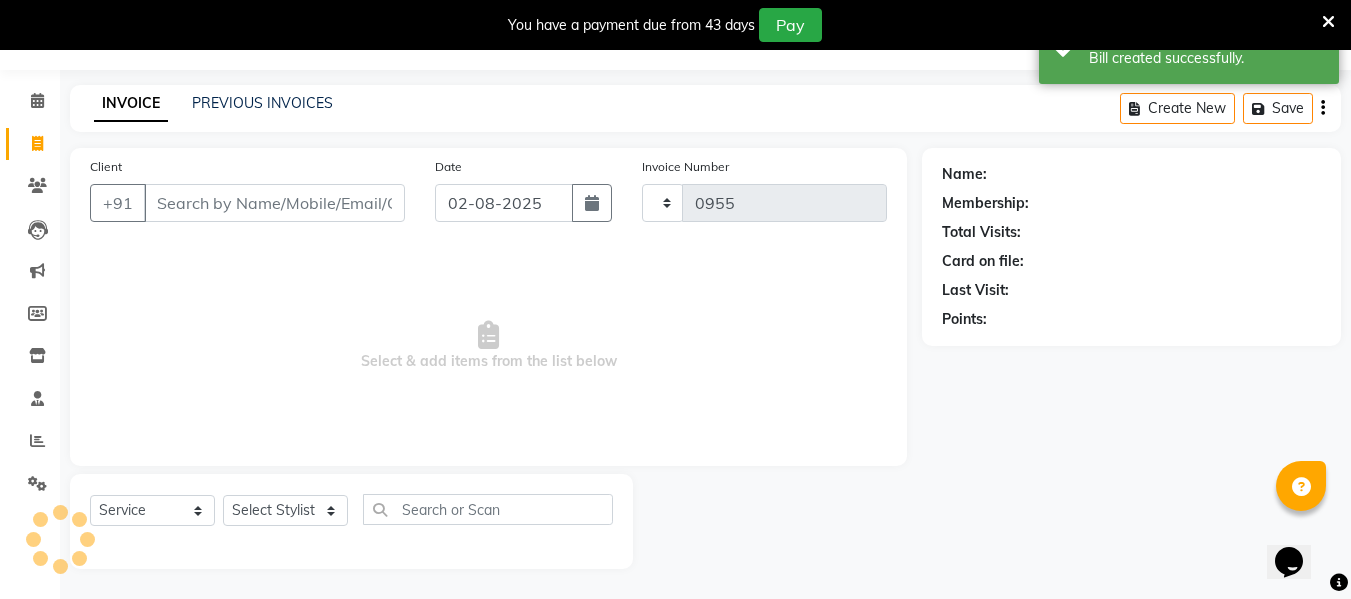 select on "4955" 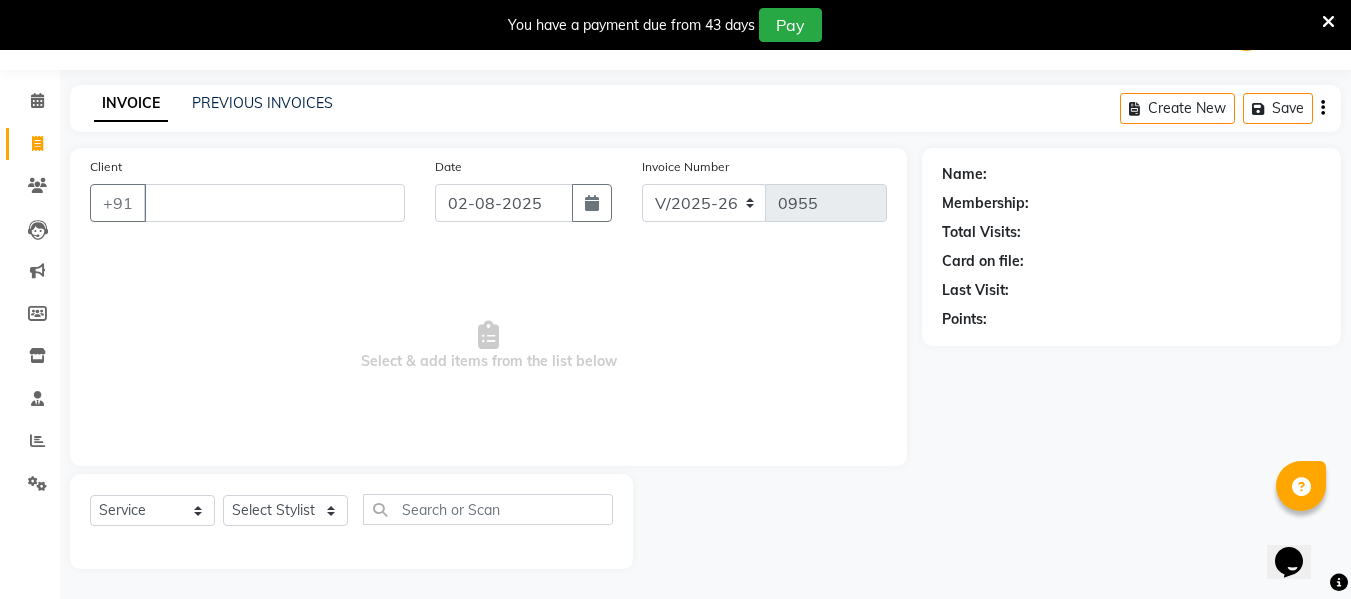 type 